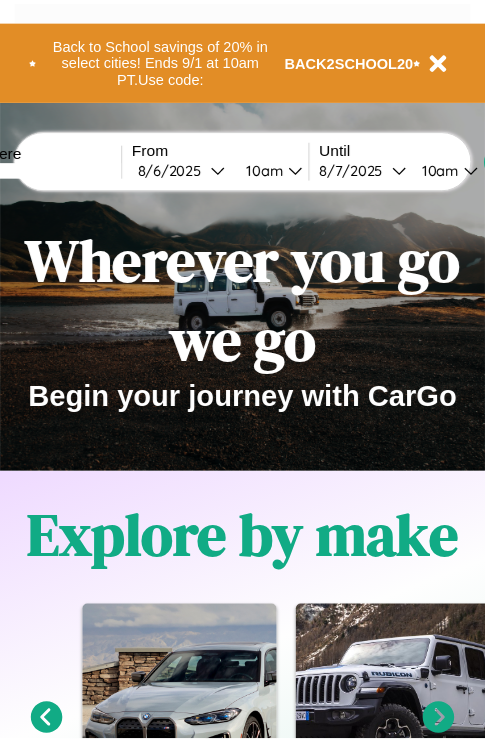 scroll, scrollTop: 0, scrollLeft: 0, axis: both 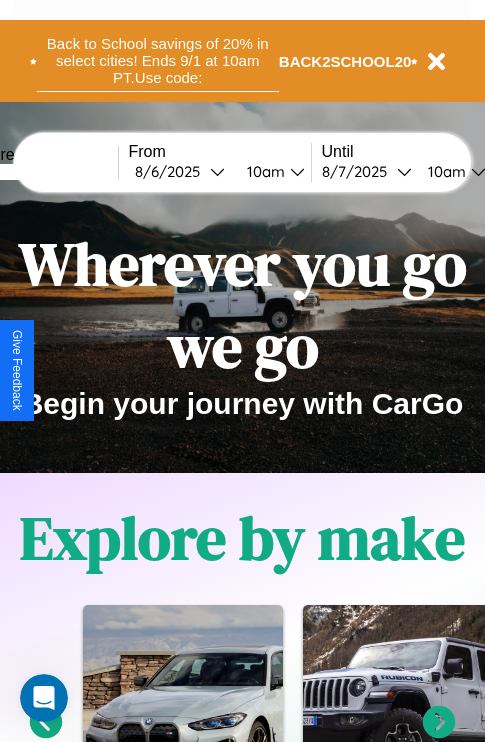 click on "Back to School savings of 20% in select cities! Ends 9/1 at 10am PT.  Use code:" at bounding box center [158, 61] 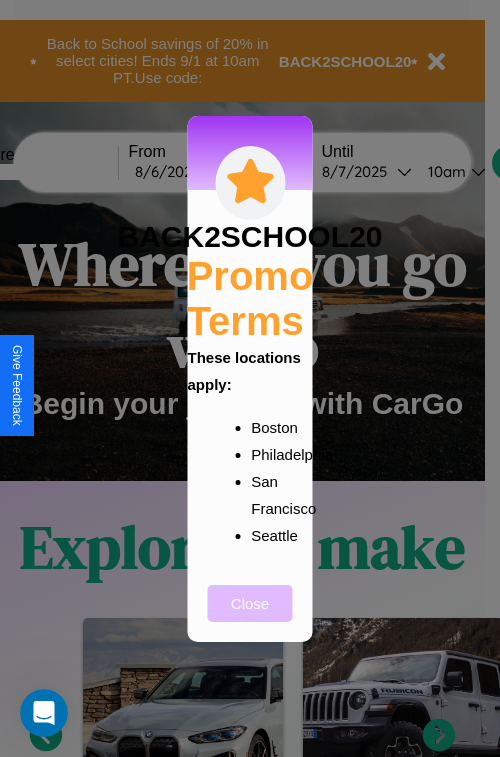 click on "Close" at bounding box center [250, 603] 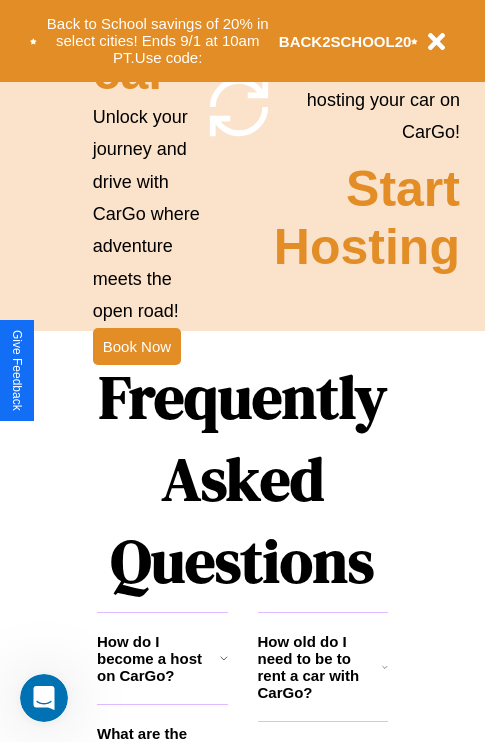 scroll, scrollTop: 2423, scrollLeft: 0, axis: vertical 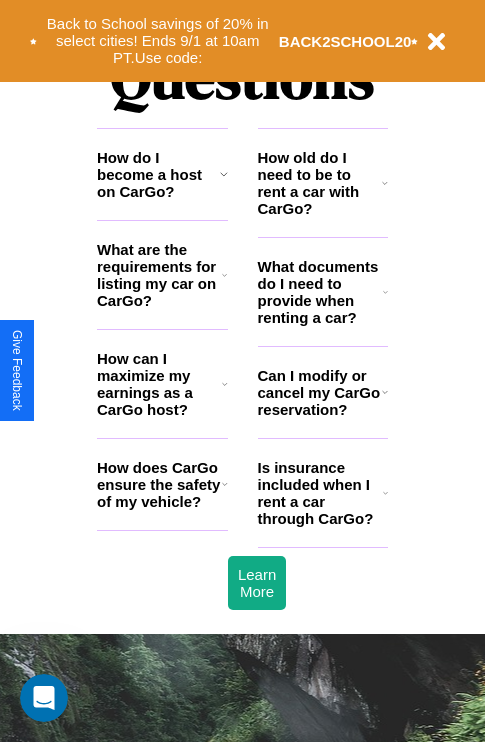 click 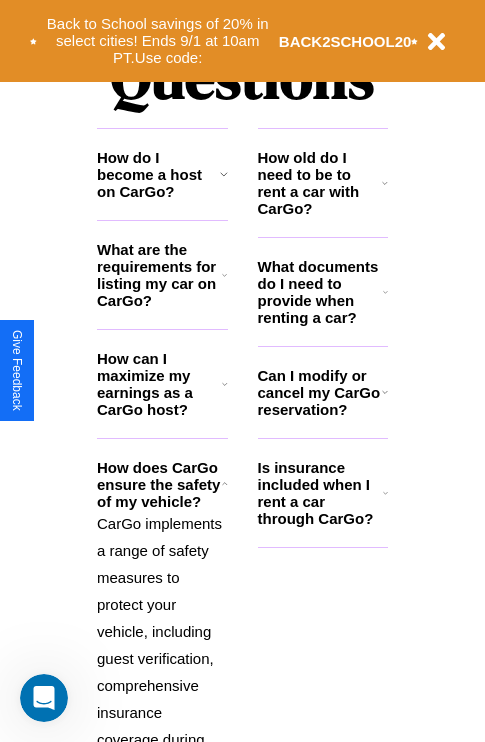 click on "Can I modify or cancel my CarGo reservation?" at bounding box center (320, 392) 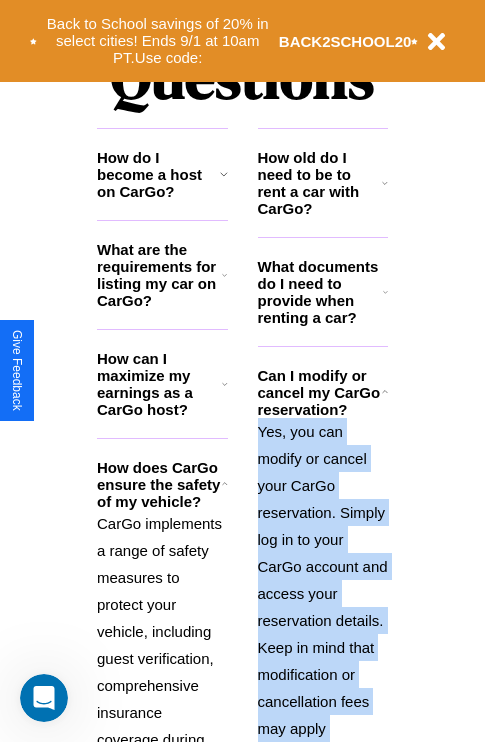scroll, scrollTop: 2667, scrollLeft: 0, axis: vertical 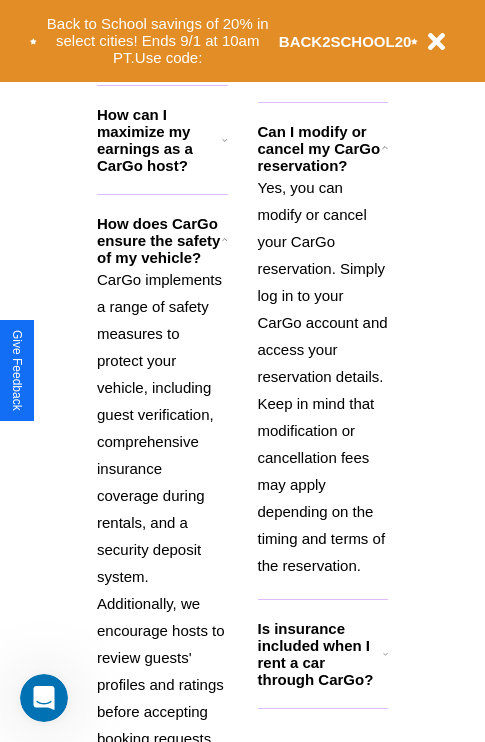 click on "Is insurance included when I rent a car through CarGo?" at bounding box center (320, 654) 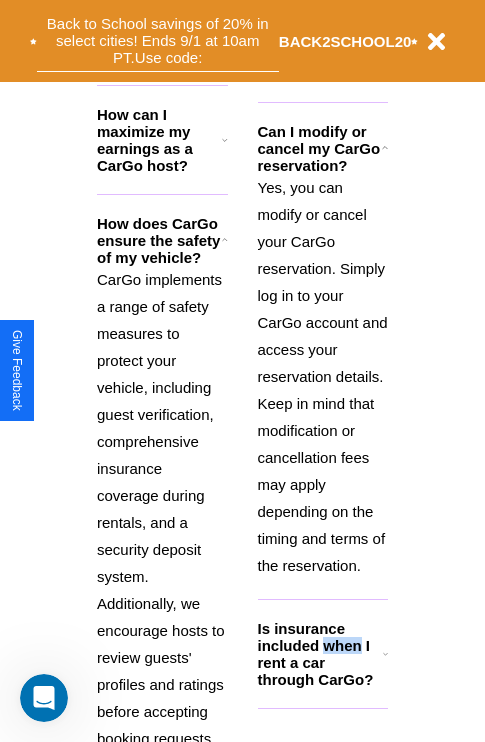 click on "Back to School savings of 20% in select cities! Ends 9/1 at 10am PT.  Use code:" at bounding box center (158, 41) 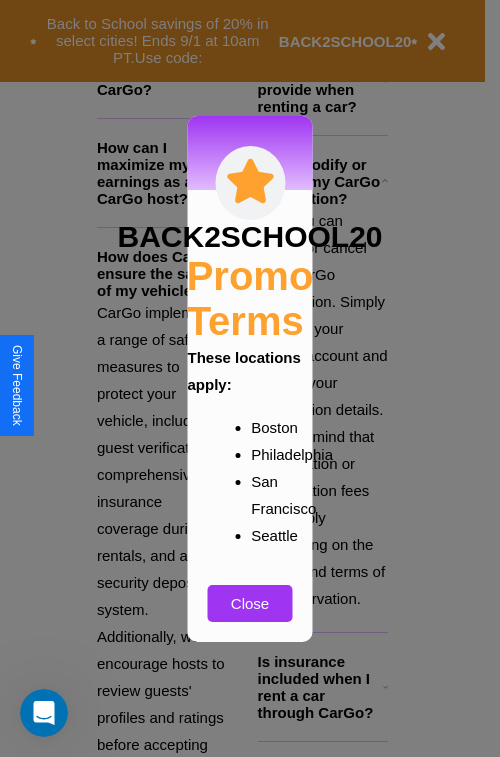 click at bounding box center (250, 378) 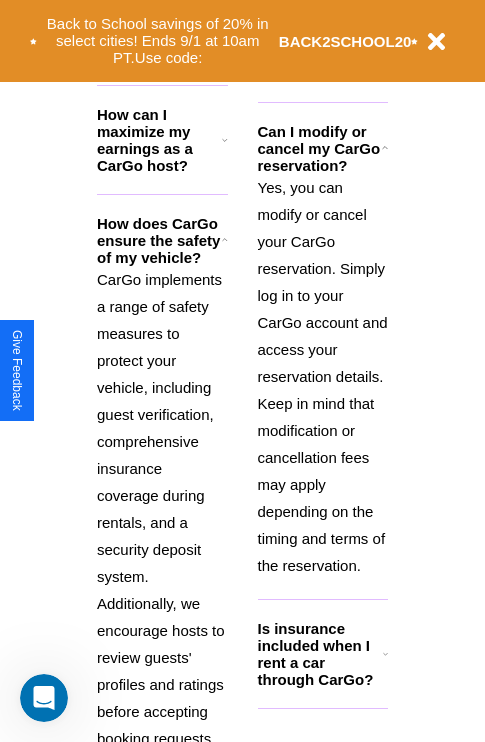 scroll, scrollTop: 1905, scrollLeft: 0, axis: vertical 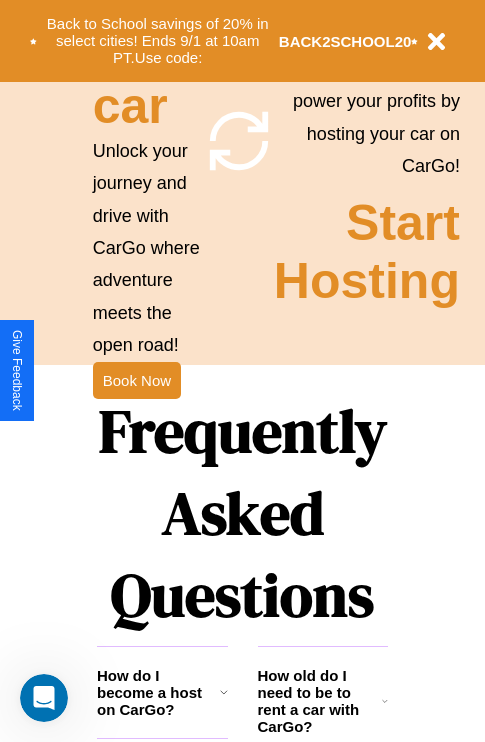 click 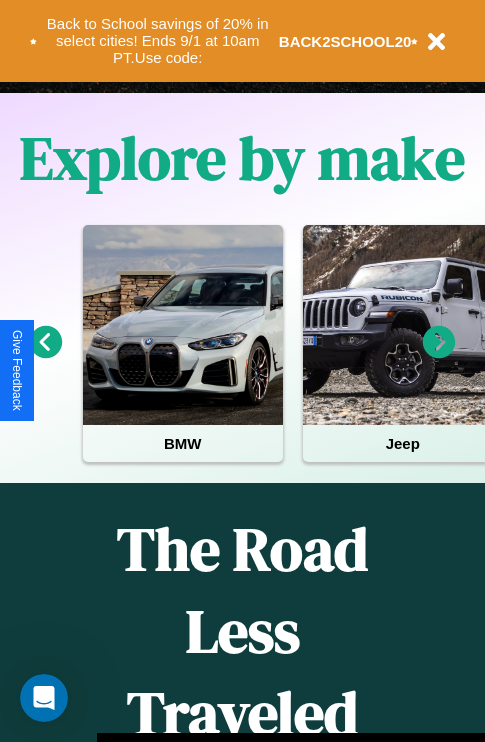 scroll, scrollTop: 308, scrollLeft: 0, axis: vertical 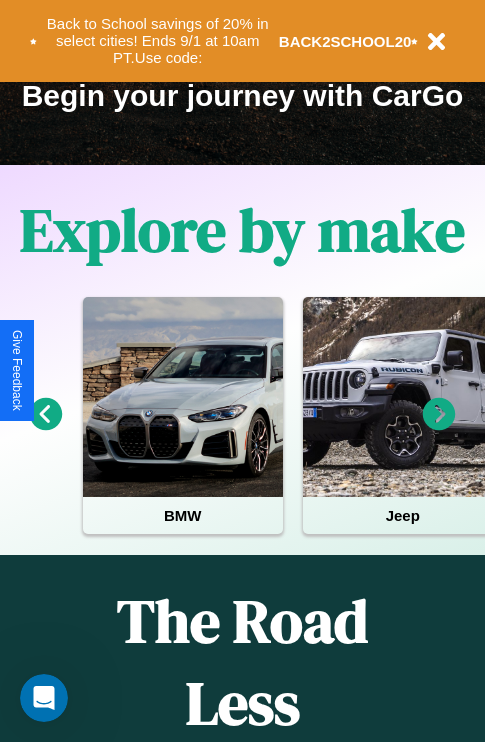 click 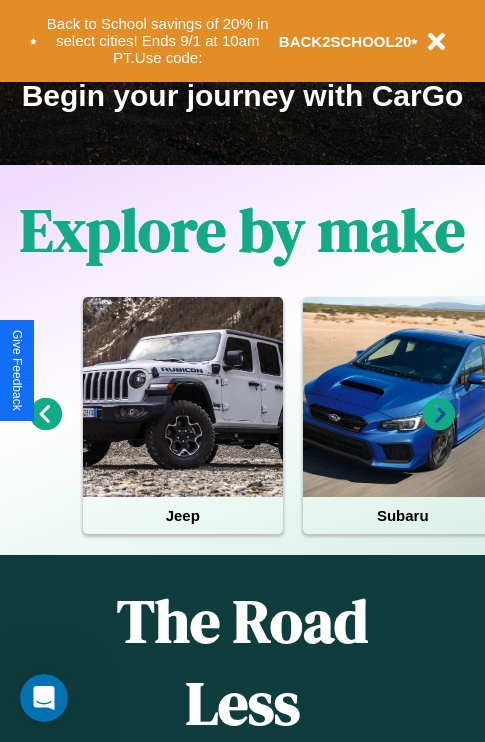 click 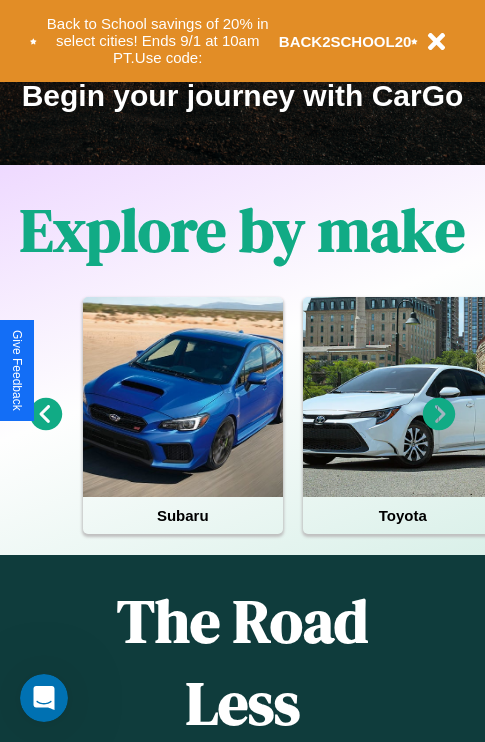 click 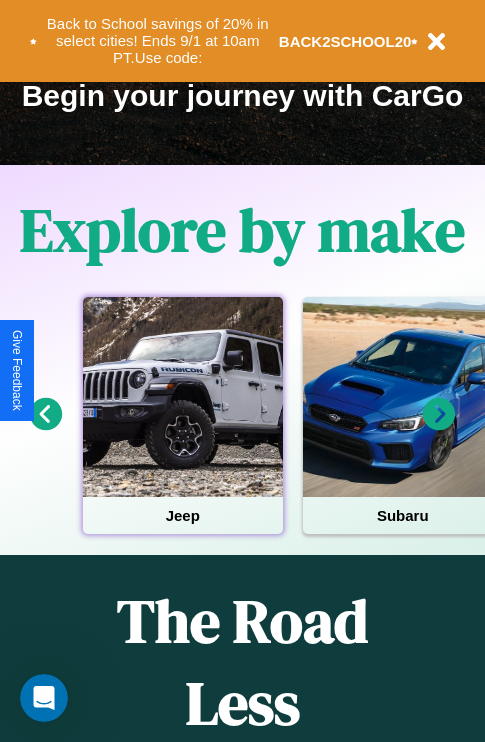 click at bounding box center (183, 397) 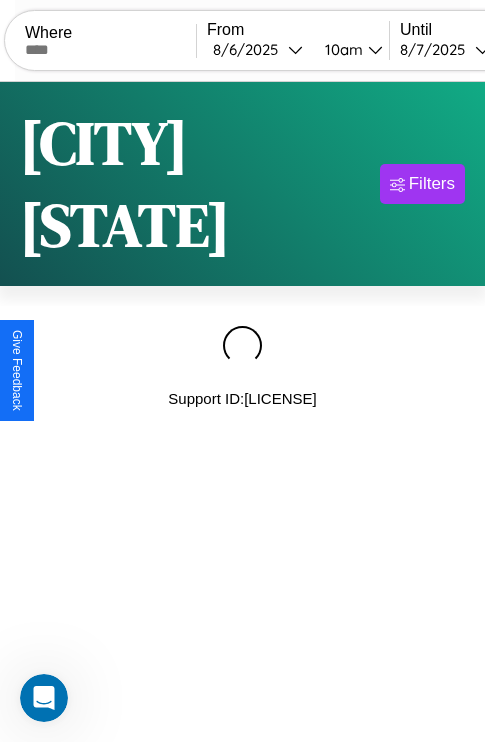 scroll, scrollTop: 0, scrollLeft: 0, axis: both 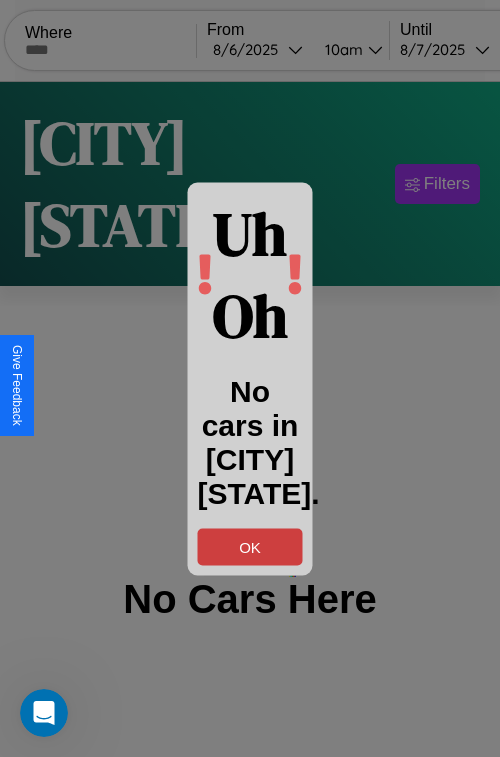 click on "OK" at bounding box center (250, 546) 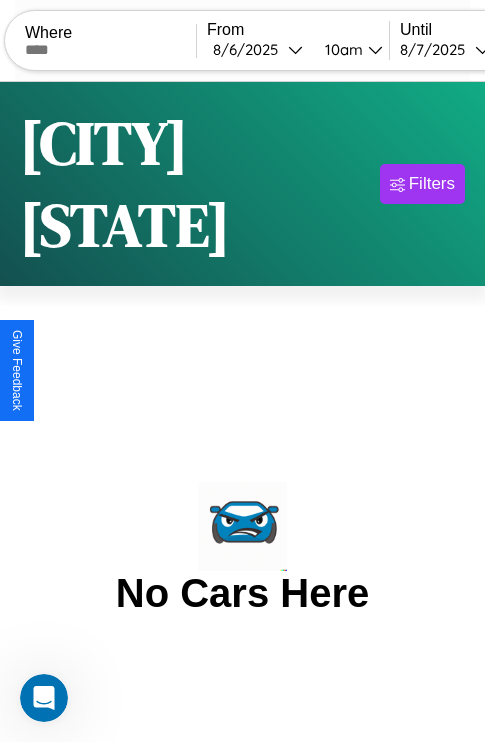 click at bounding box center (110, 50) 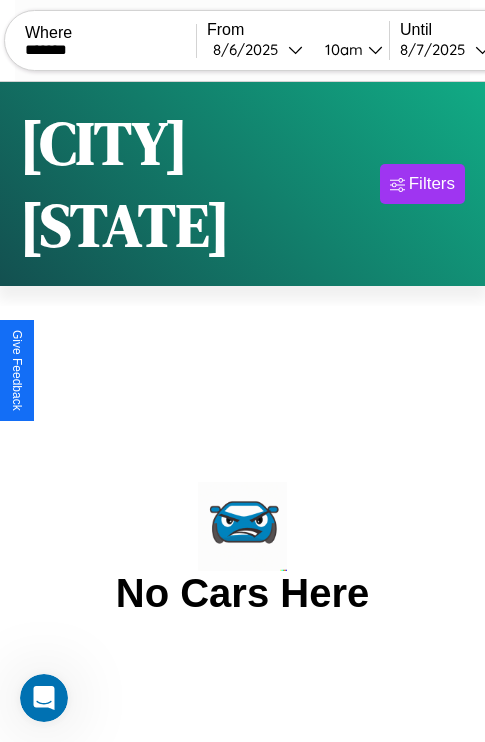 type on "*******" 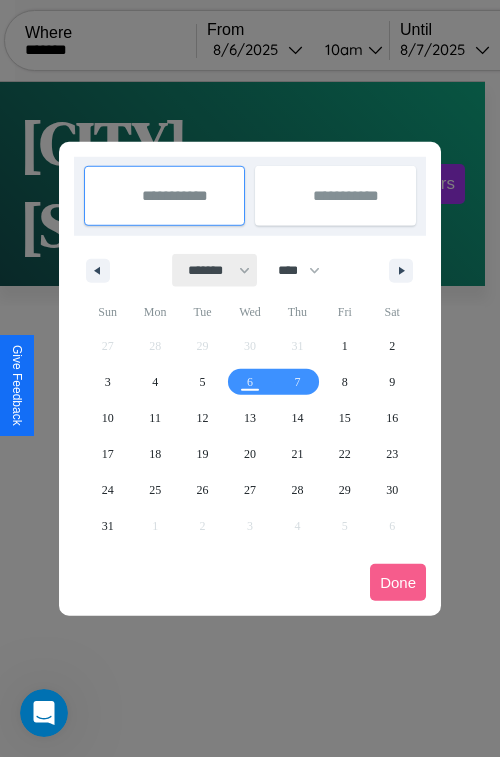 click on "******* ******** ***** ***** *** **** **** ****** ********* ******* ******** ********" at bounding box center (215, 270) 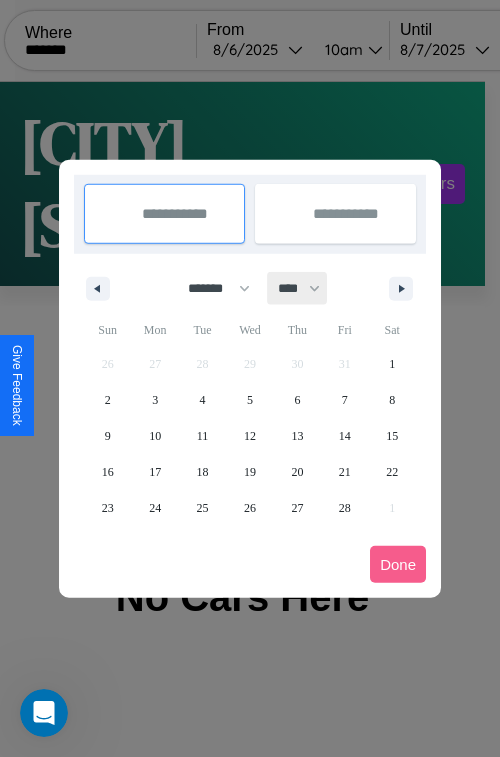 click on "**** **** **** **** **** **** **** **** **** **** **** **** **** **** **** **** **** **** **** **** **** **** **** **** **** **** **** **** **** **** **** **** **** **** **** **** **** **** **** **** **** **** **** **** **** **** **** **** **** **** **** **** **** **** **** **** **** **** **** **** **** **** **** **** **** **** **** **** **** **** **** **** **** **** **** **** **** **** **** **** **** **** **** **** **** **** **** **** **** **** **** **** **** **** **** **** **** **** **** **** **** **** **** **** **** **** **** **** **** **** **** **** **** **** **** **** **** **** **** **** ****" at bounding box center [298, 288] 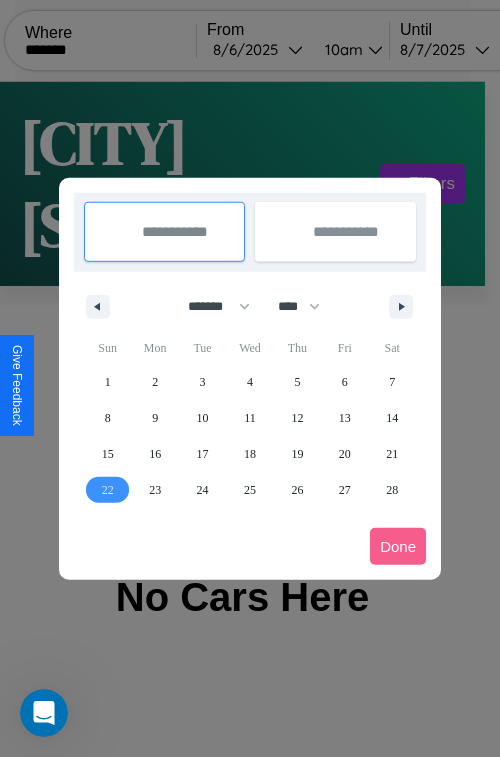 click on "22" at bounding box center (108, 490) 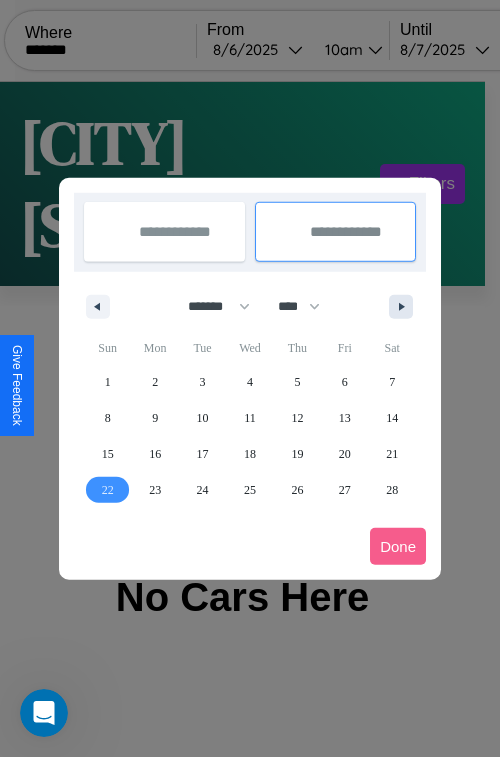 click at bounding box center [405, 307] 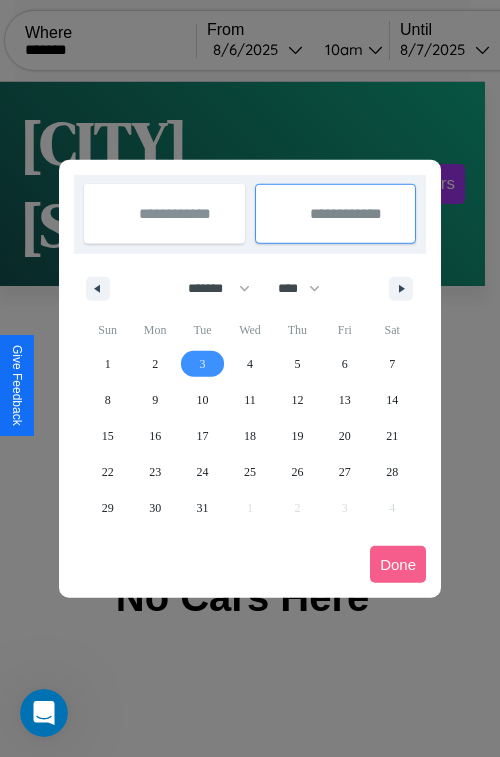 click on "3" at bounding box center (203, 364) 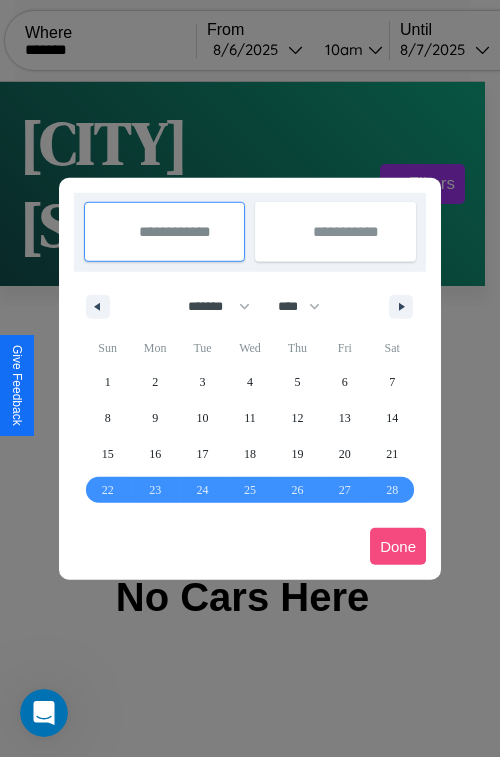click on "Done" at bounding box center (398, 546) 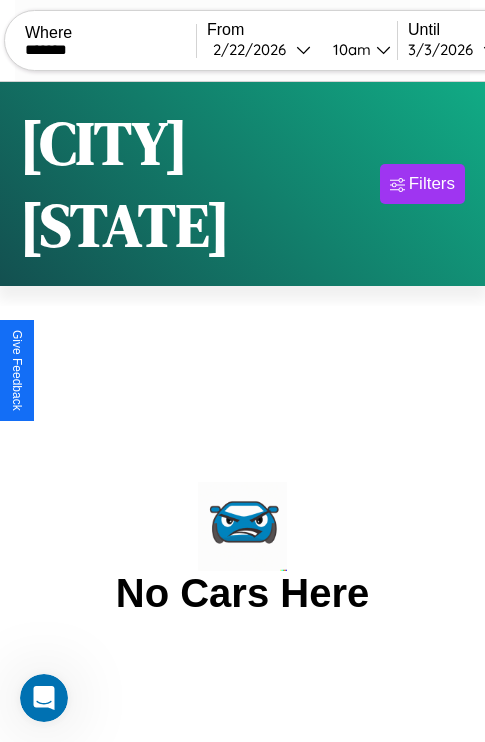 scroll, scrollTop: 0, scrollLeft: 181, axis: horizontal 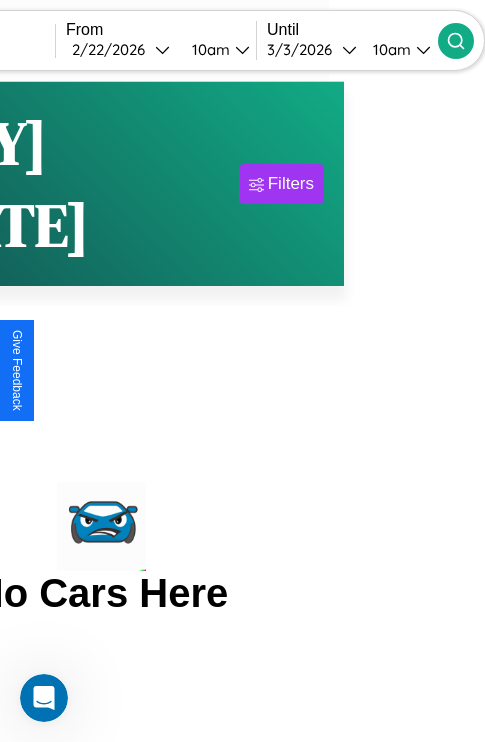 click 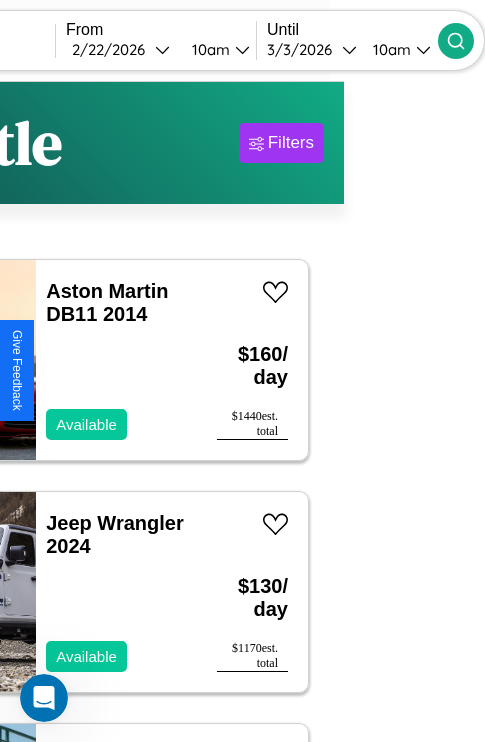 scroll, scrollTop: 90, scrollLeft: 42, axis: both 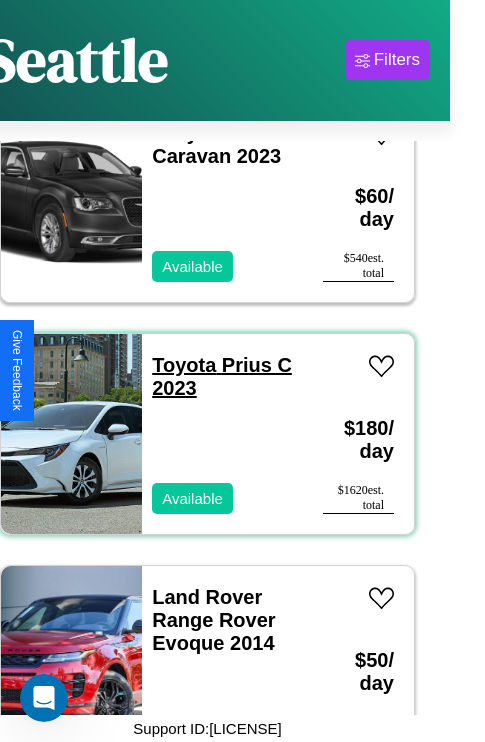 click on "Toyota   Prius C   2023" at bounding box center (222, 376) 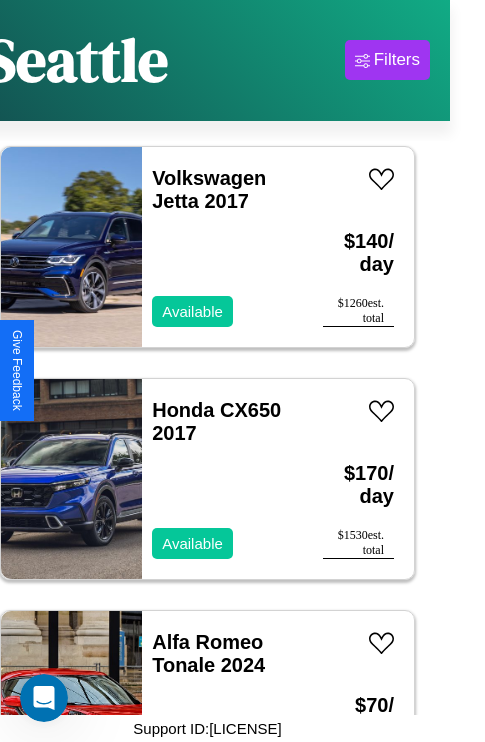 scroll, scrollTop: 22579, scrollLeft: 0, axis: vertical 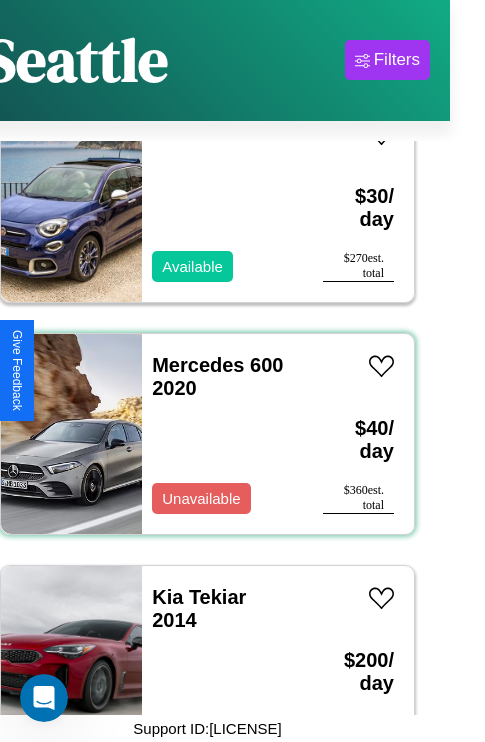 click on "Mercedes   600   2020 Unavailable" at bounding box center (222, 434) 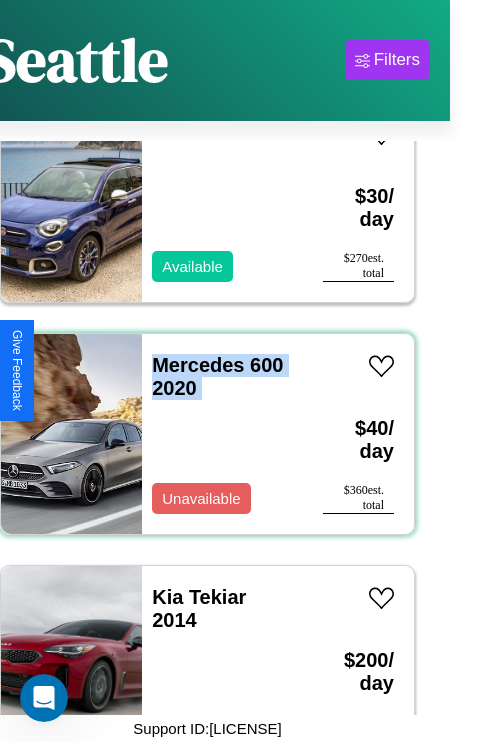 click on "Mercedes   600   2020 Unavailable" at bounding box center (222, 434) 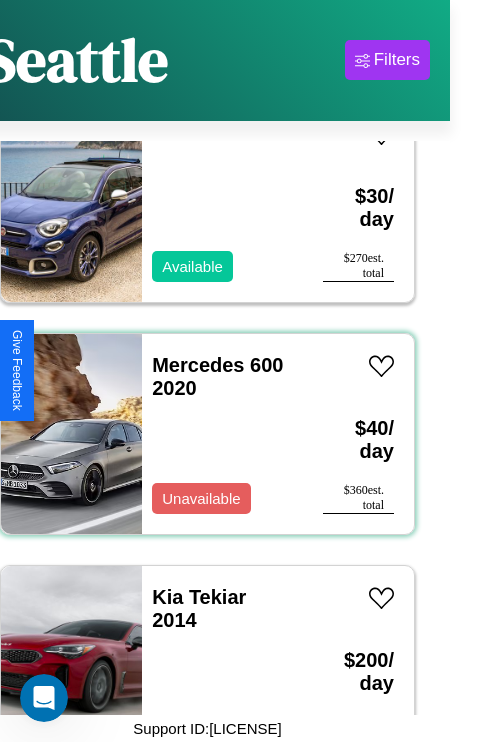 click on "Mercedes   600   2020 Unavailable" at bounding box center (222, 434) 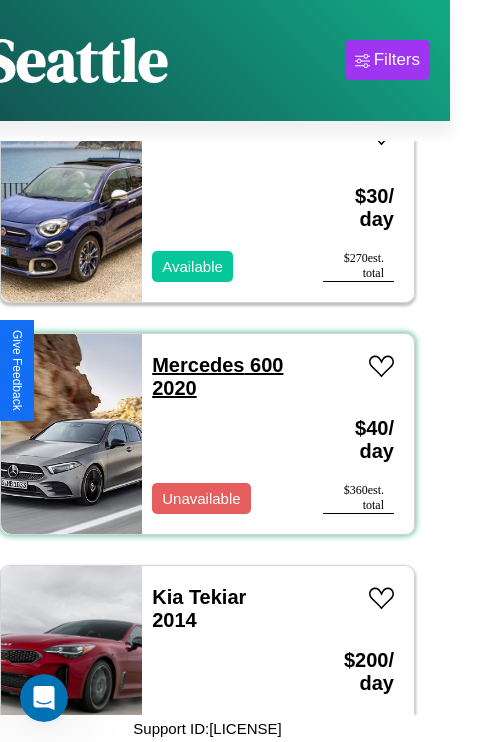 click on "Mercedes   600   2020" at bounding box center [217, 376] 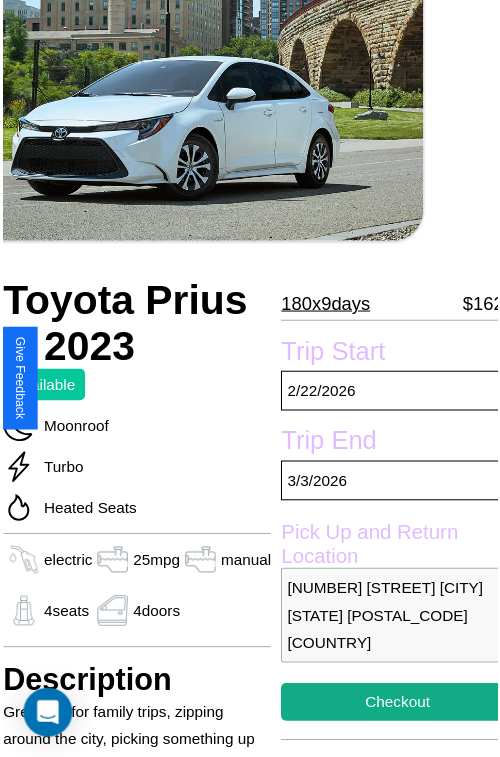 scroll, scrollTop: 130, scrollLeft: 80, axis: both 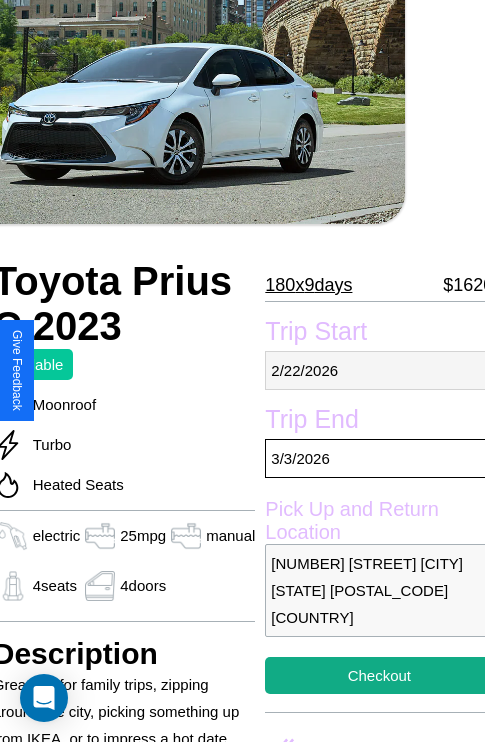 click on "[DATE]" at bounding box center (379, 370) 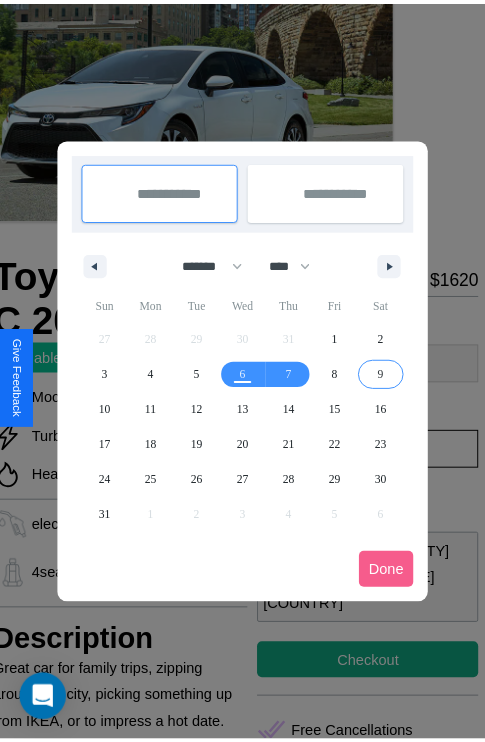 scroll, scrollTop: 0, scrollLeft: 80, axis: horizontal 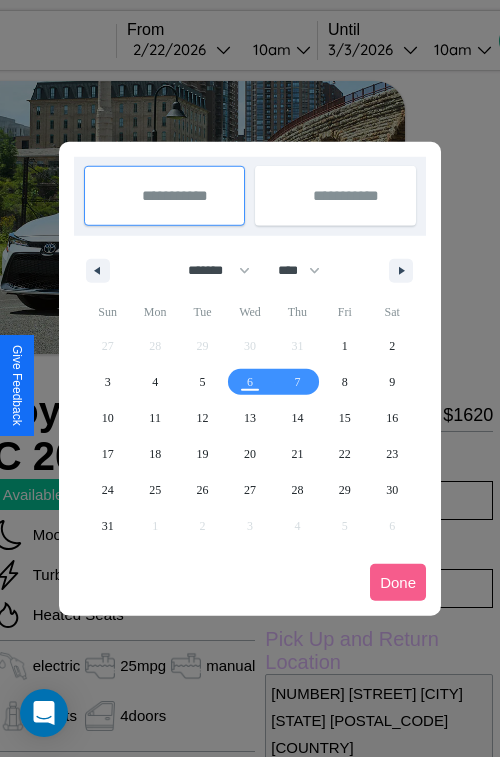 click at bounding box center (250, 378) 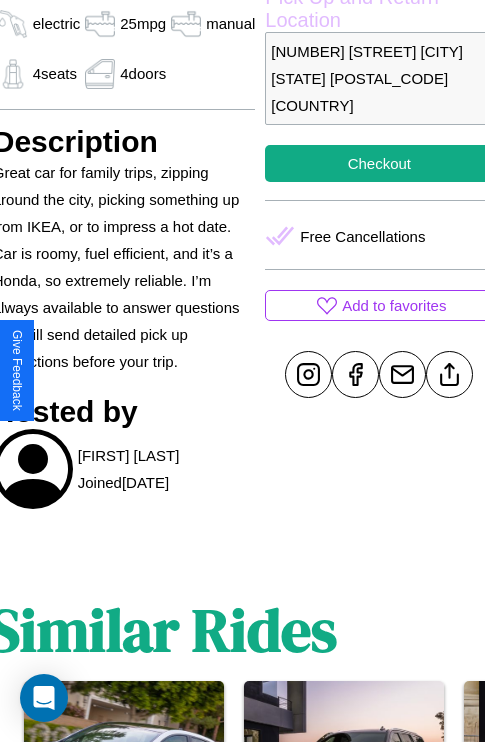 scroll, scrollTop: 646, scrollLeft: 80, axis: both 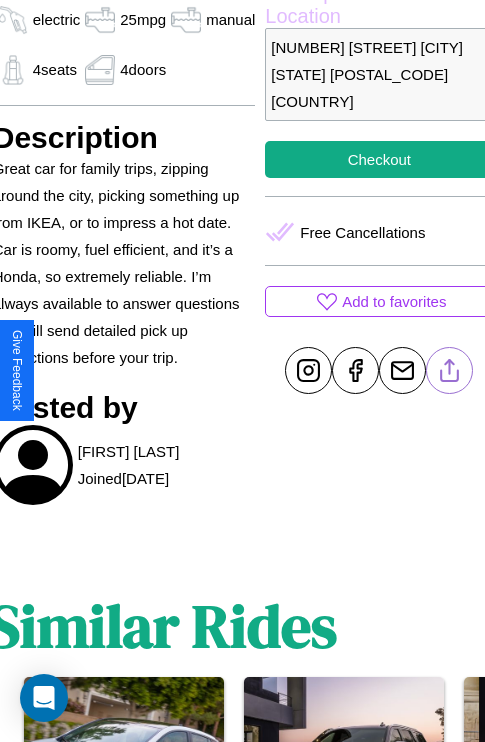 click 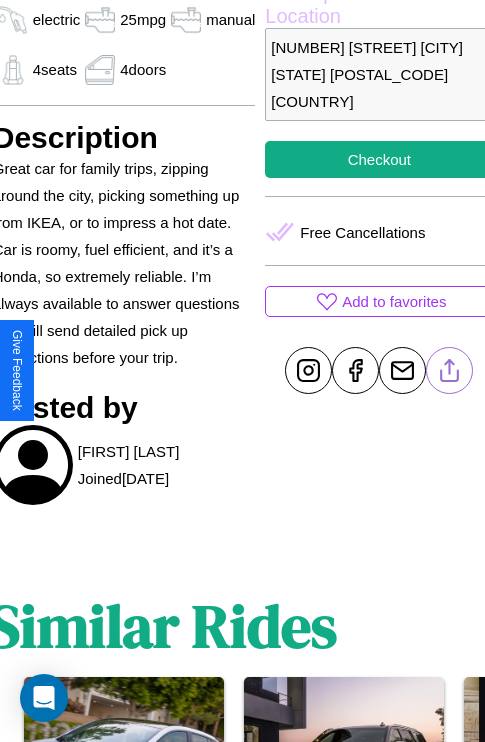 scroll, scrollTop: 435, scrollLeft: 80, axis: both 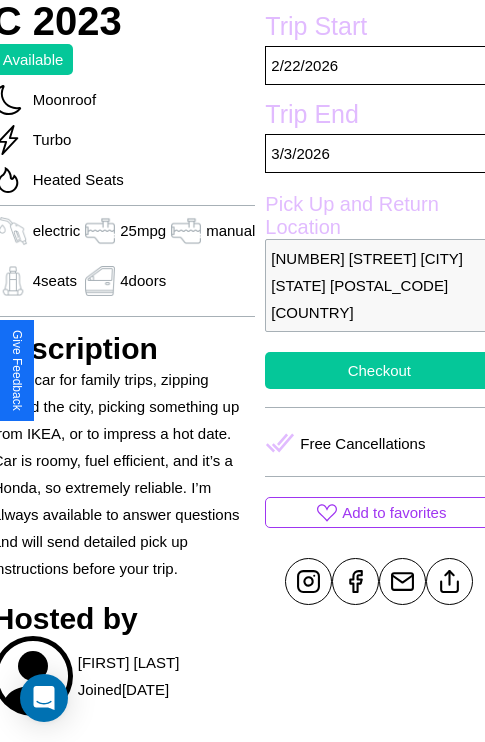 click on "Checkout" at bounding box center [379, 370] 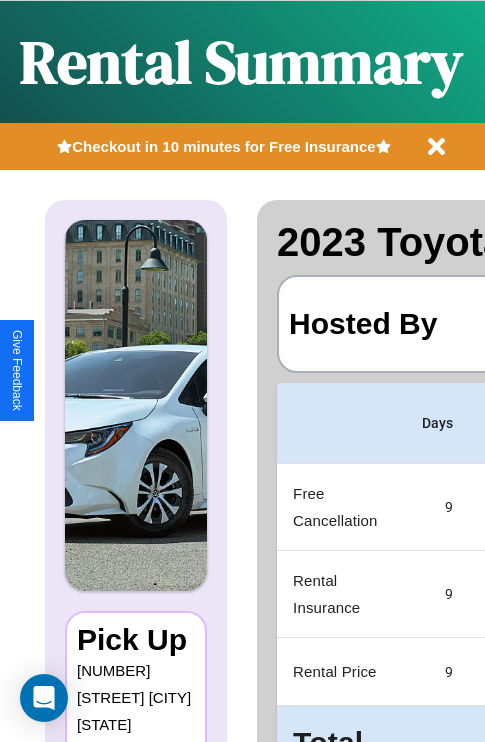 scroll, scrollTop: 0, scrollLeft: 387, axis: horizontal 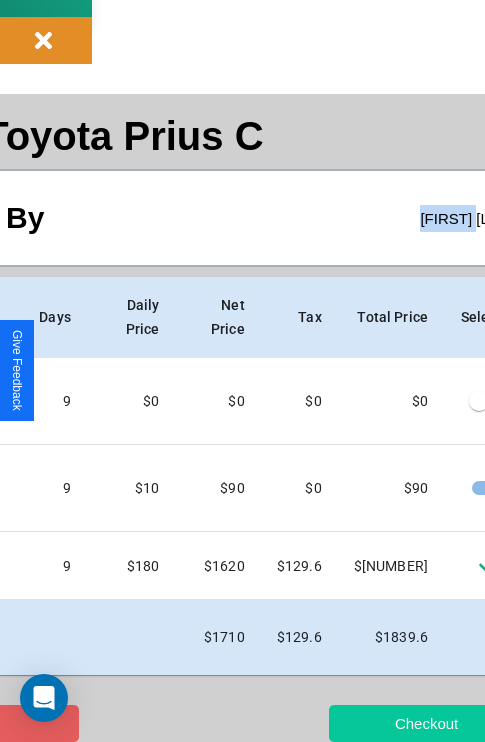 click on "Checkout" at bounding box center [426, 723] 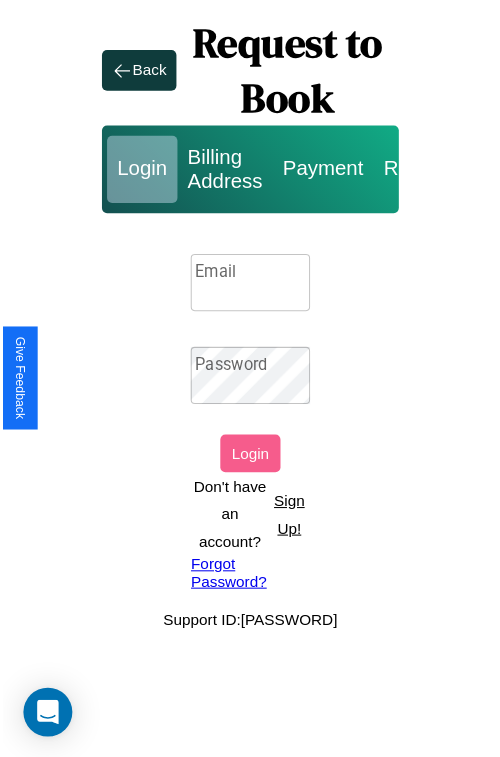 scroll, scrollTop: 0, scrollLeft: 0, axis: both 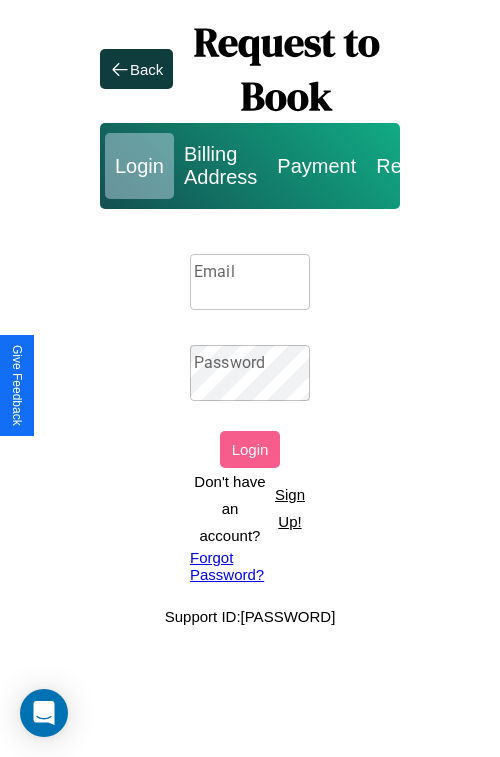 click on "Sign Up!" at bounding box center [290, 508] 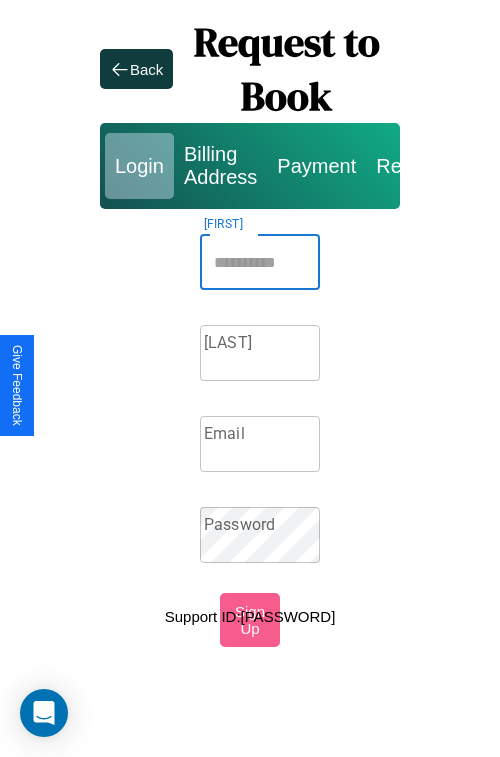 click on "[FIRST]" at bounding box center [260, 262] 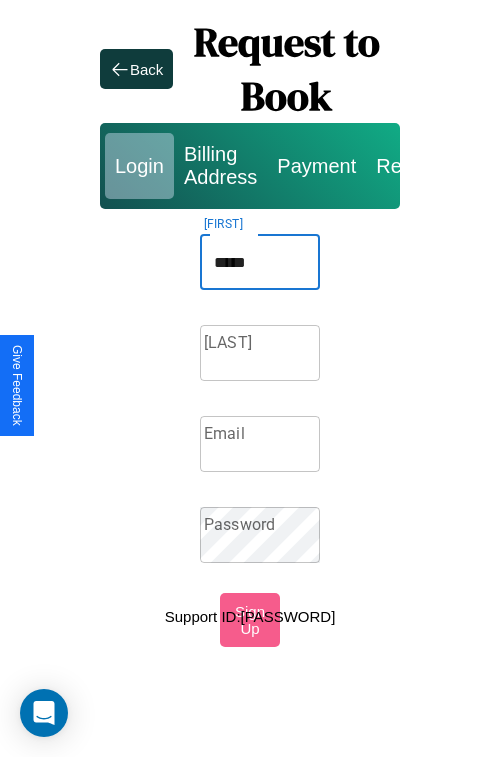 type on "*****" 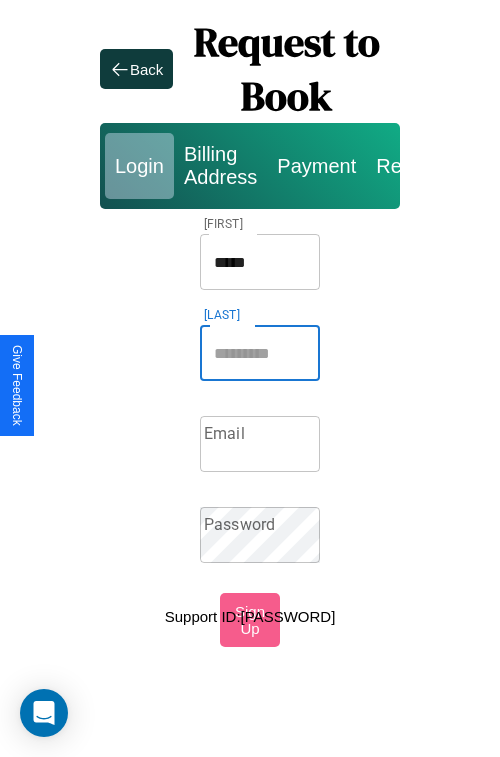 click on "[LAST]" at bounding box center [260, 353] 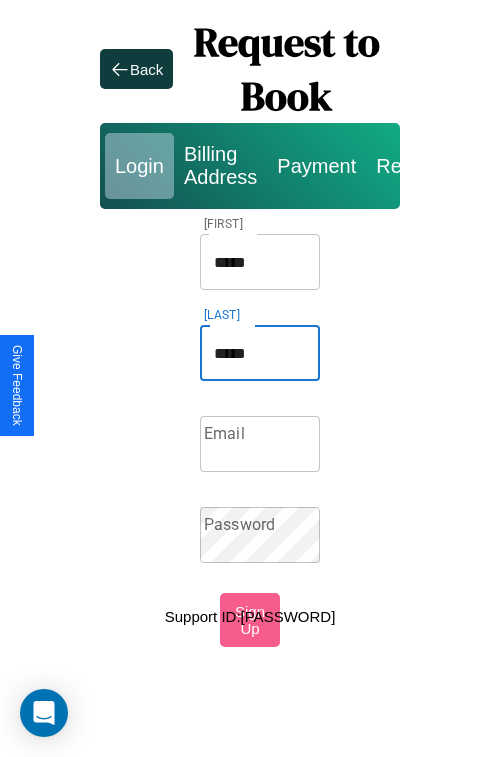 type on "*****" 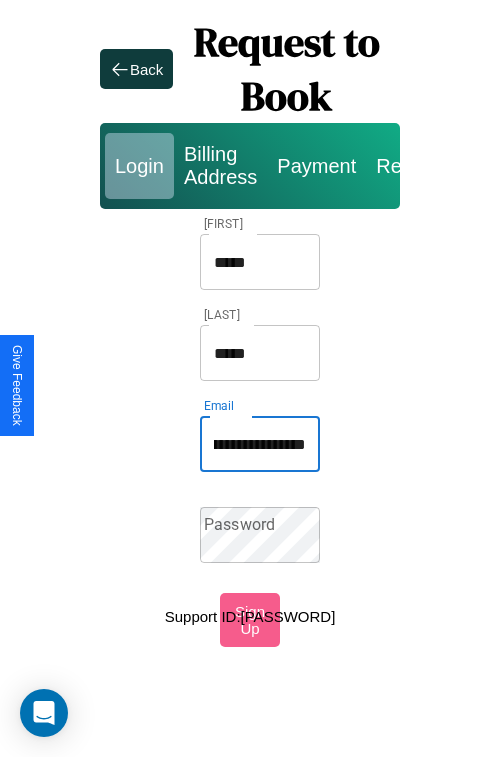 scroll, scrollTop: 0, scrollLeft: 97, axis: horizontal 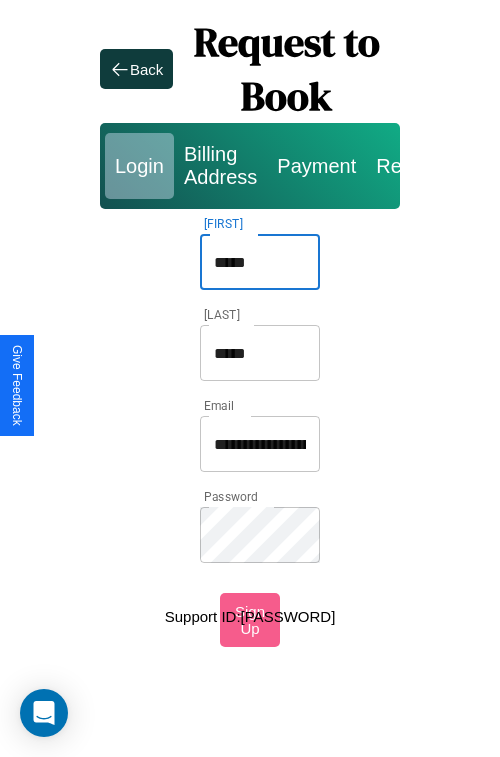 click on "*****" at bounding box center [260, 262] 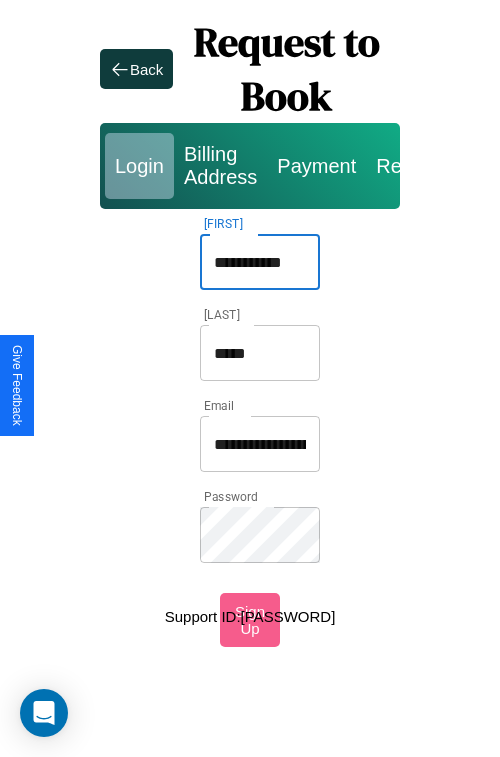 type on "**********" 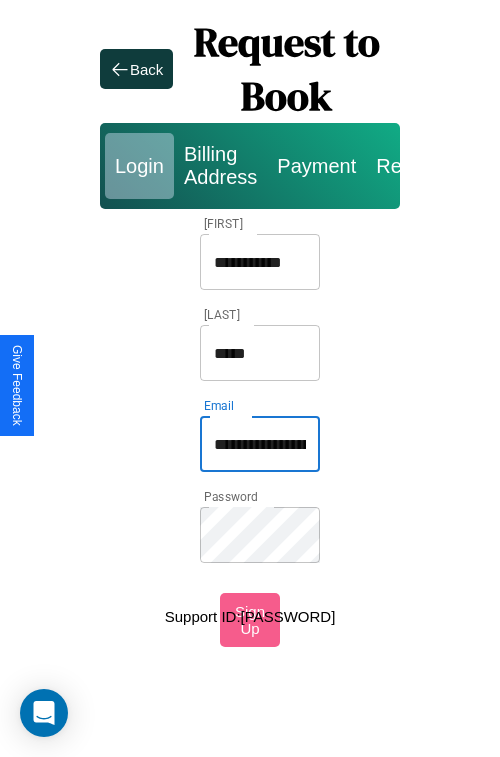 type on "**********" 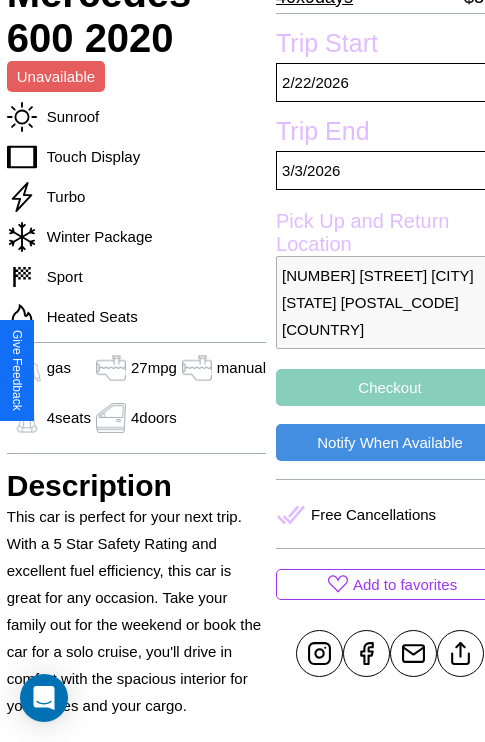 scroll, scrollTop: 434, scrollLeft: 68, axis: both 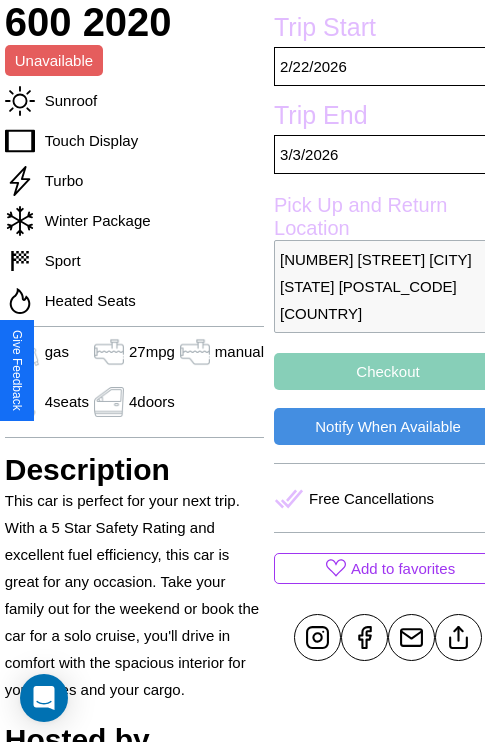 click on "Checkout" at bounding box center (388, 371) 